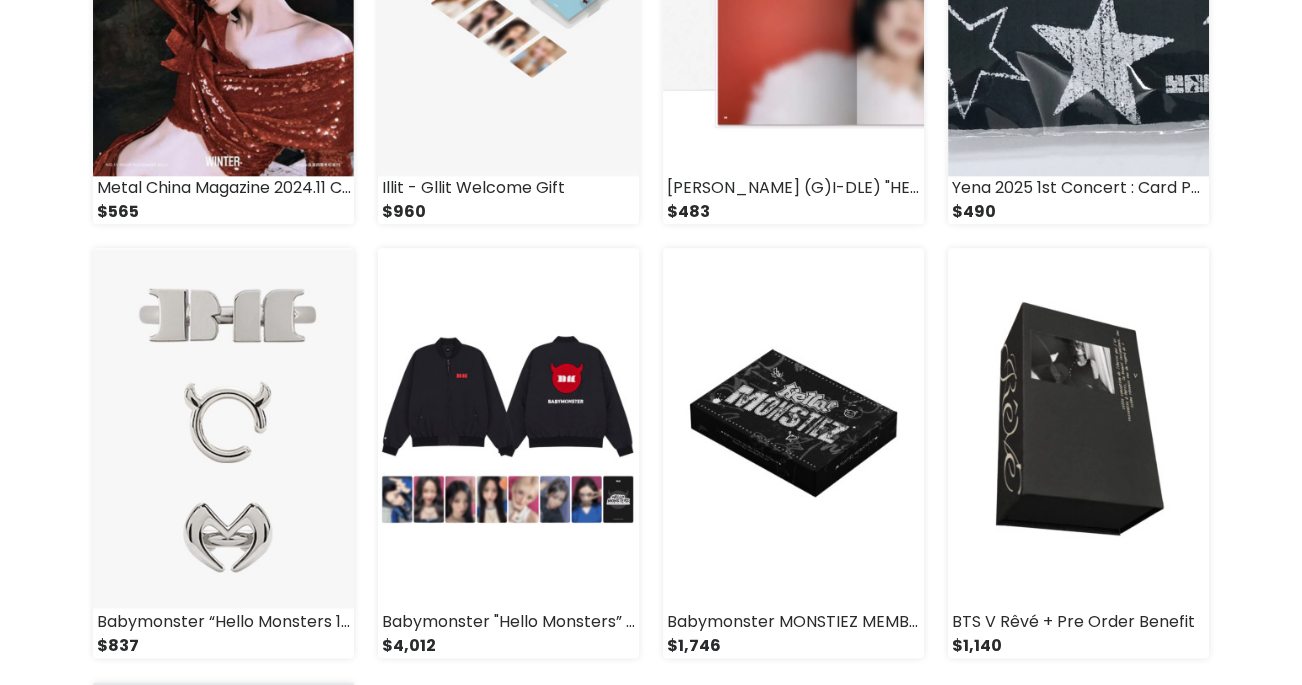 scroll, scrollTop: 3061, scrollLeft: 0, axis: vertical 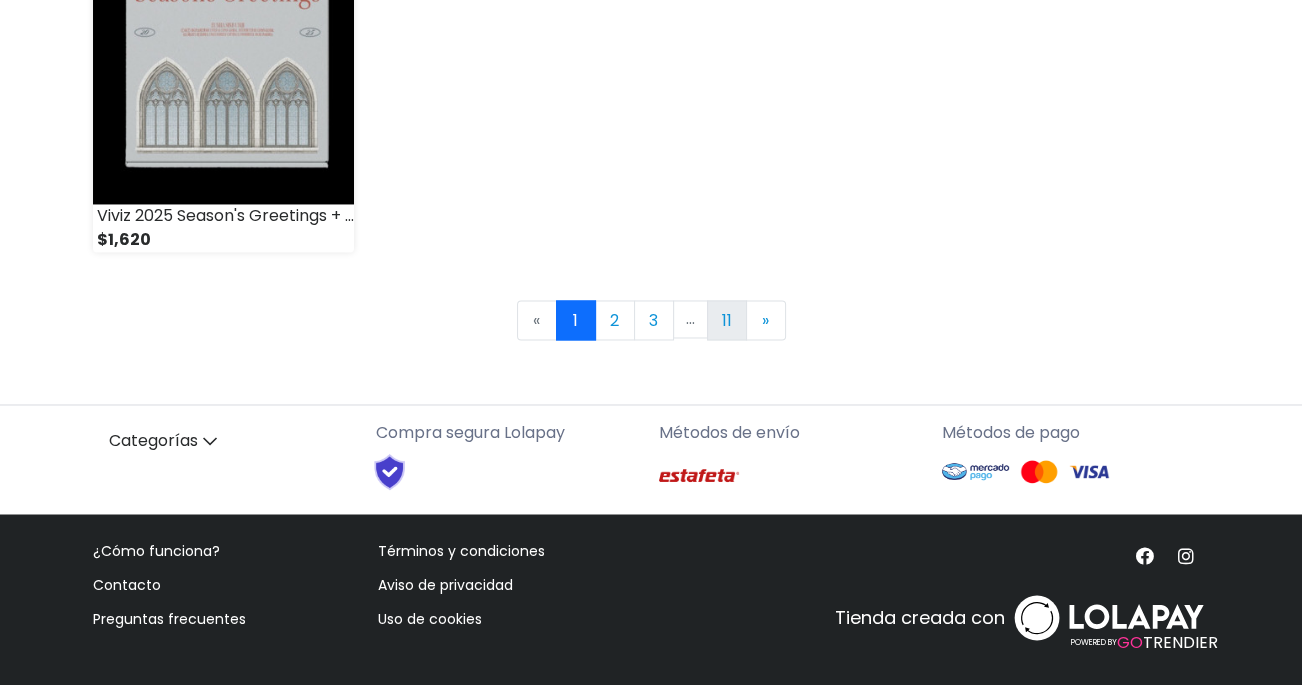 click on "11" at bounding box center (727, 320) 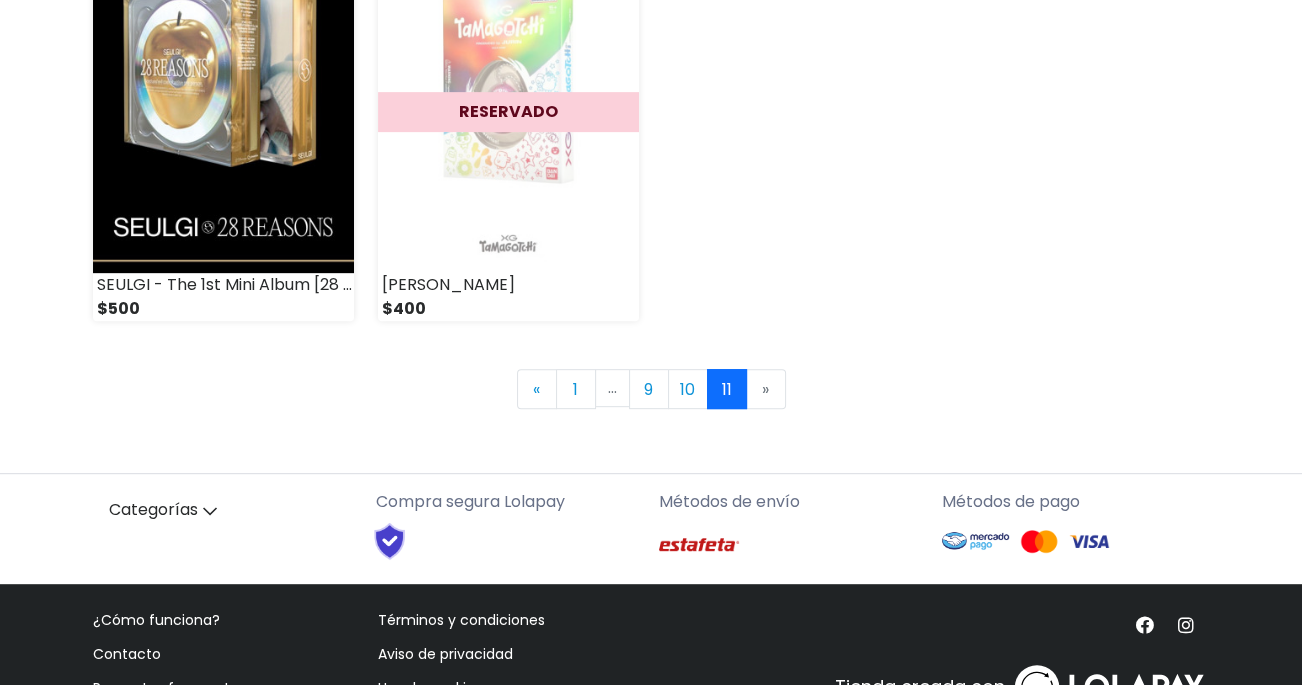 scroll, scrollTop: 820, scrollLeft: 0, axis: vertical 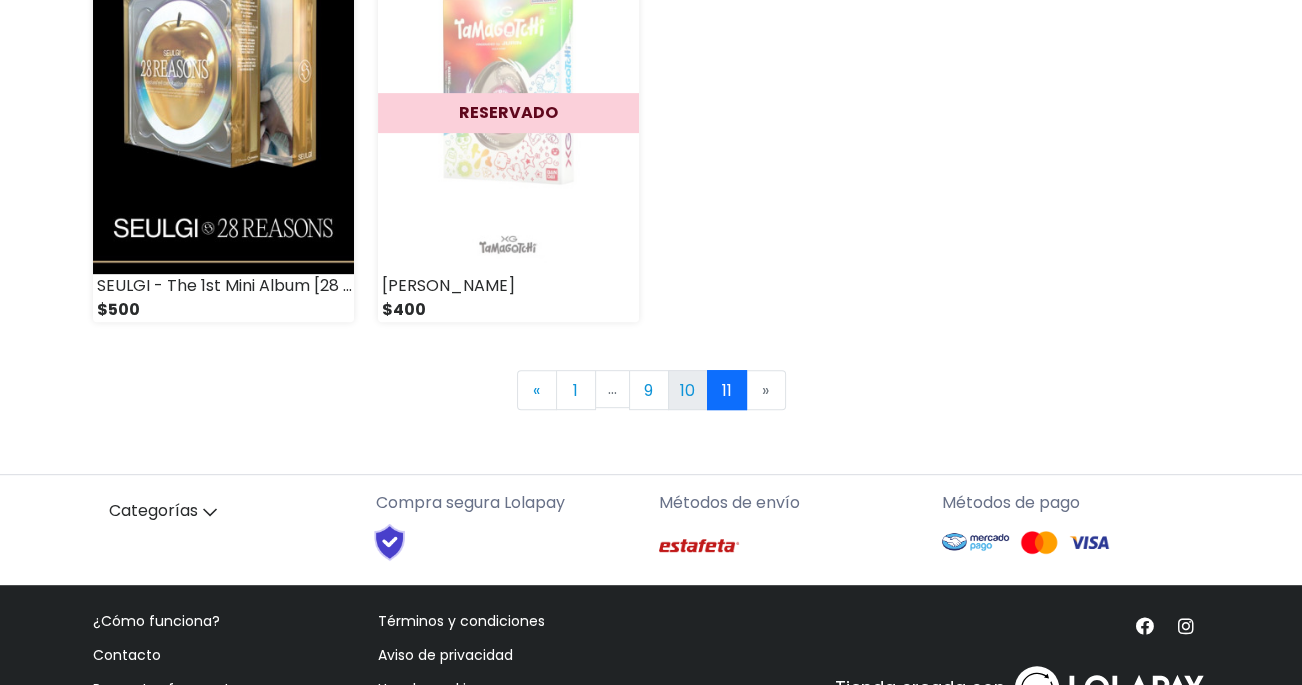 click on "10" at bounding box center (688, 390) 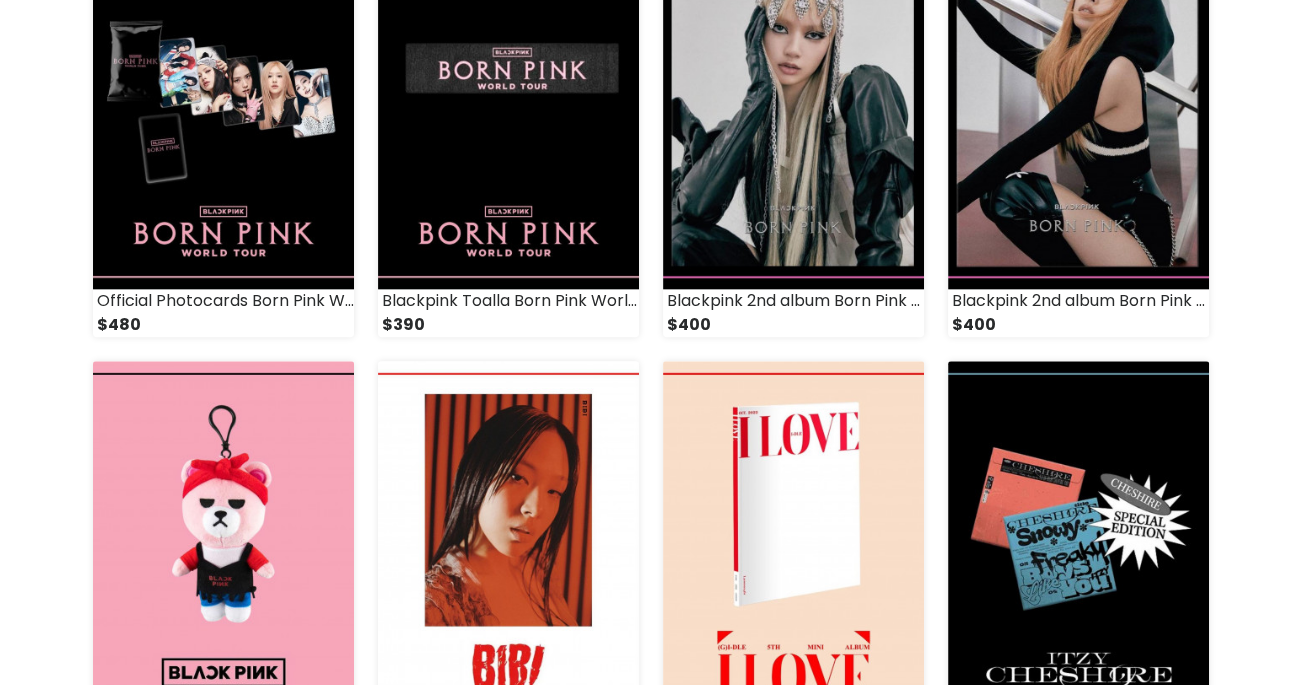 scroll, scrollTop: 2102, scrollLeft: 0, axis: vertical 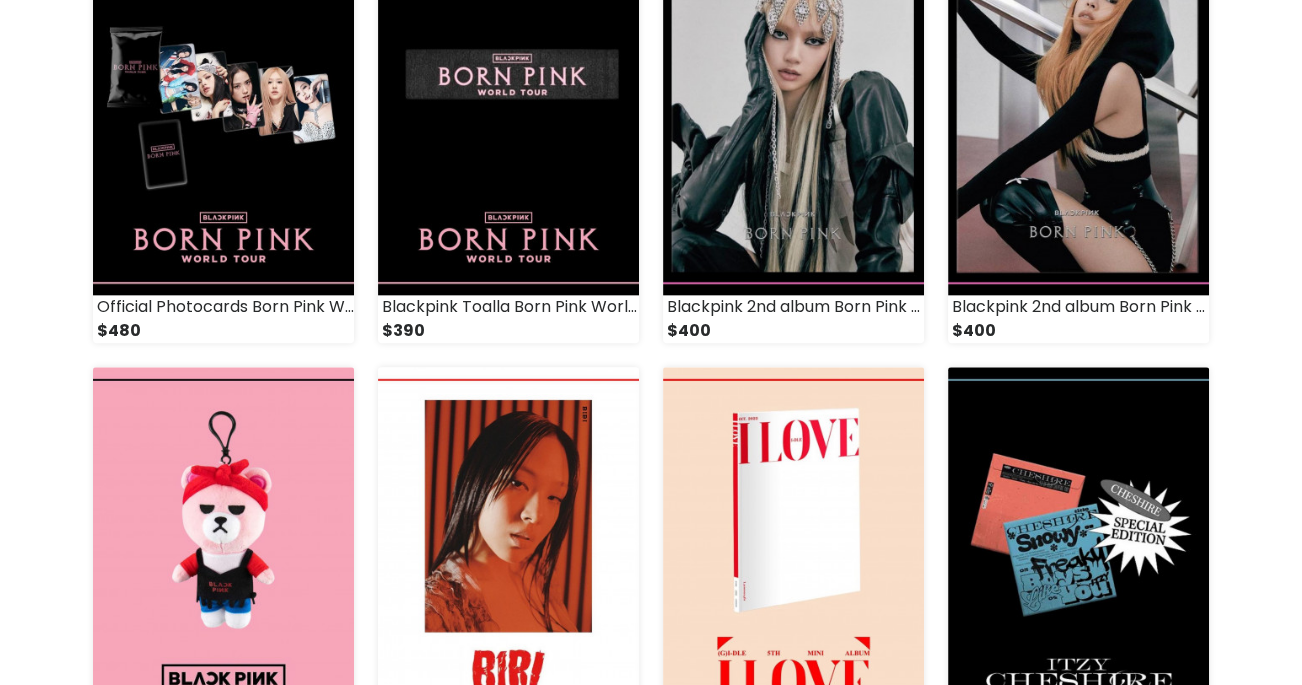 click at bounding box center [793, 548] 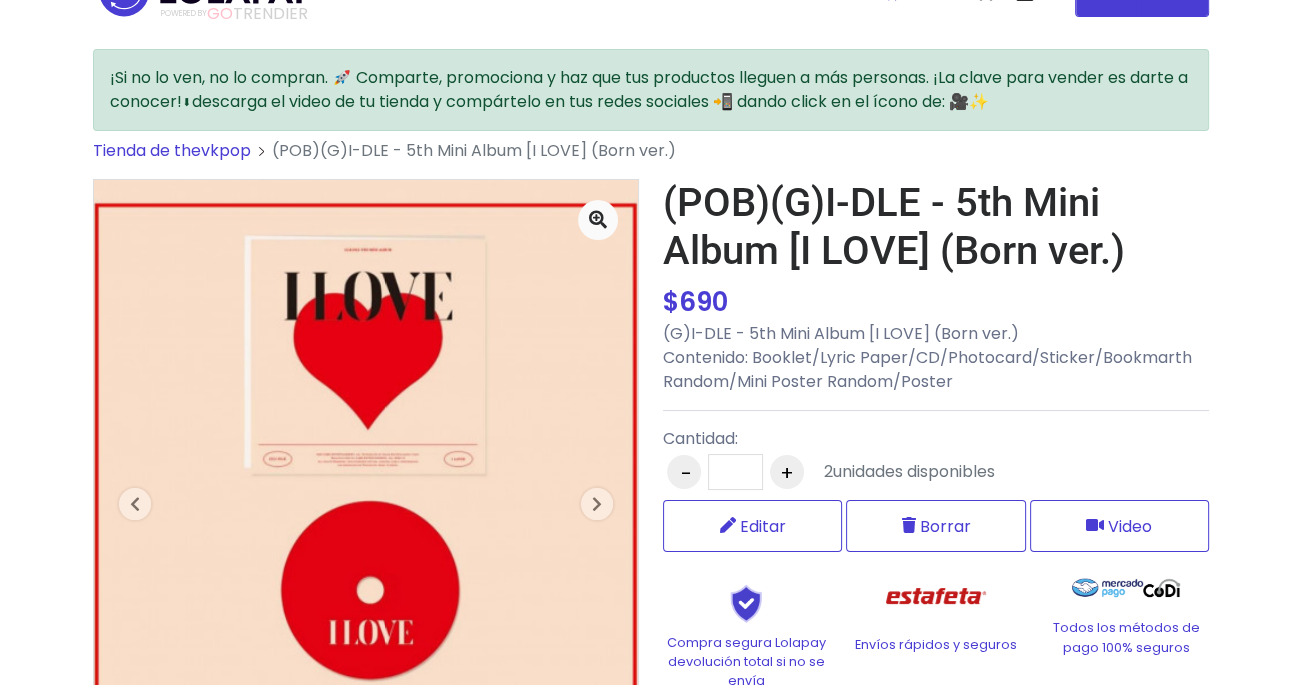 scroll, scrollTop: 54, scrollLeft: 0, axis: vertical 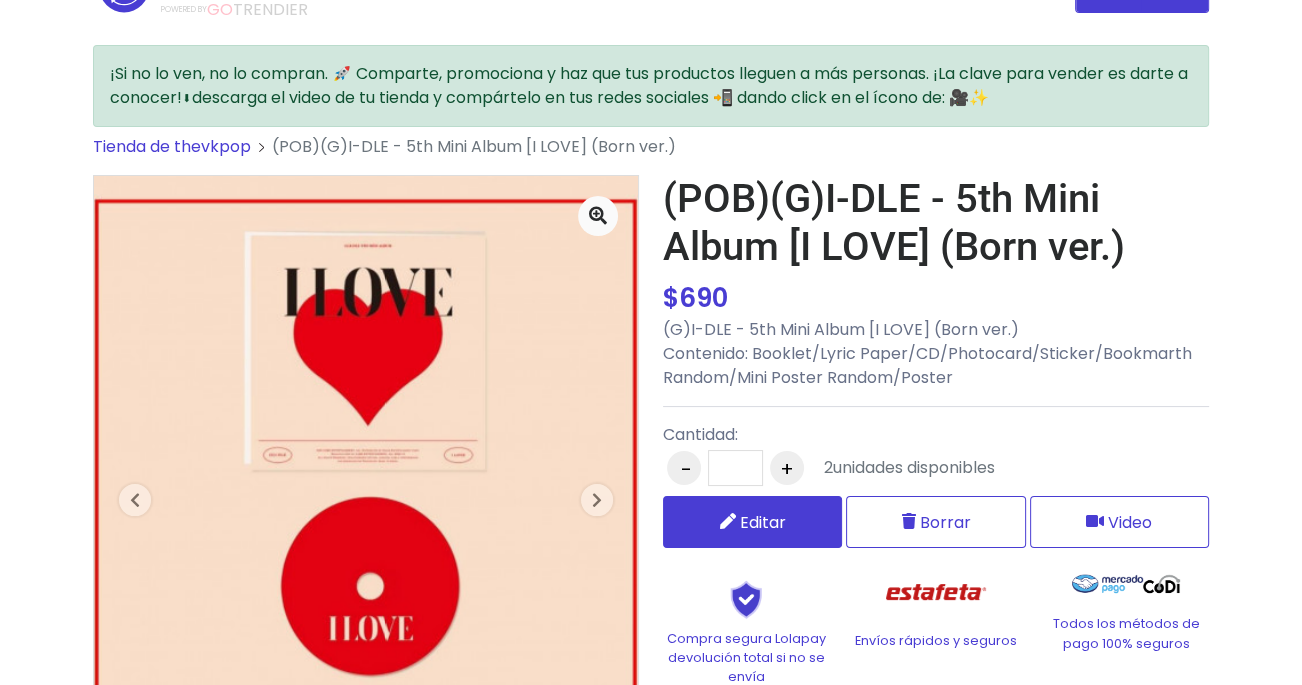 click on "Editar" at bounding box center (752, 522) 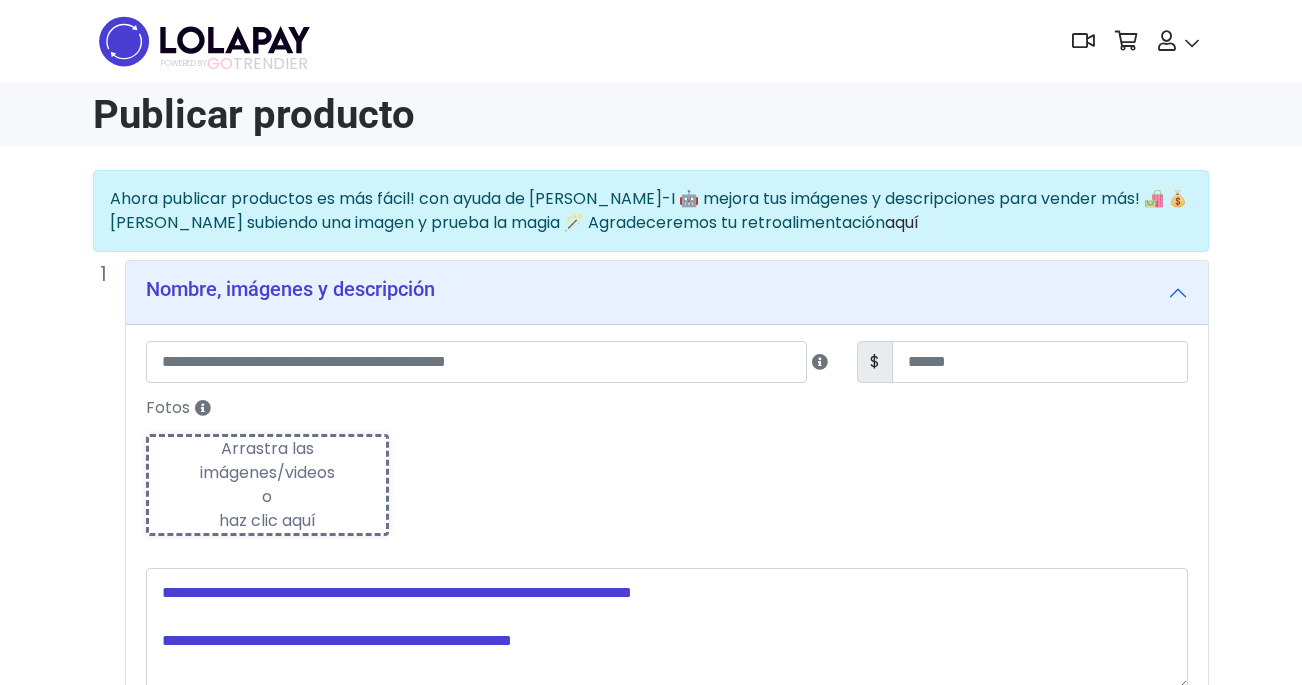 scroll, scrollTop: 0, scrollLeft: 0, axis: both 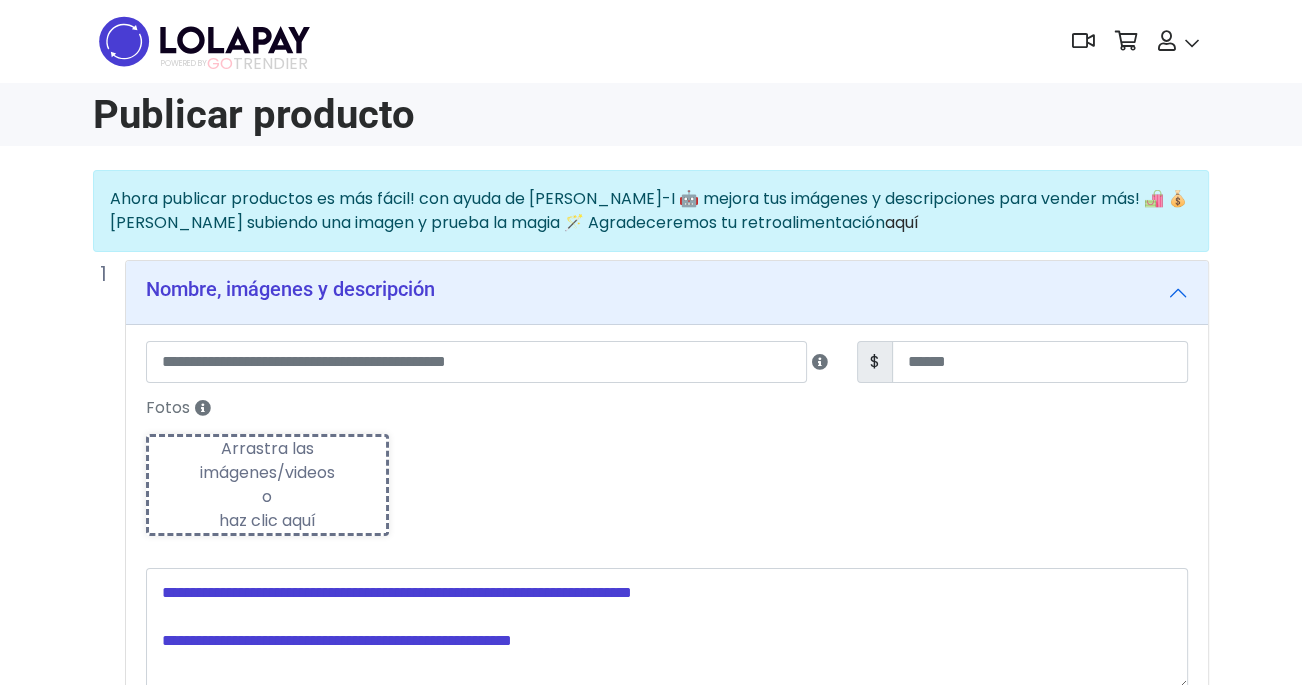type on "**********" 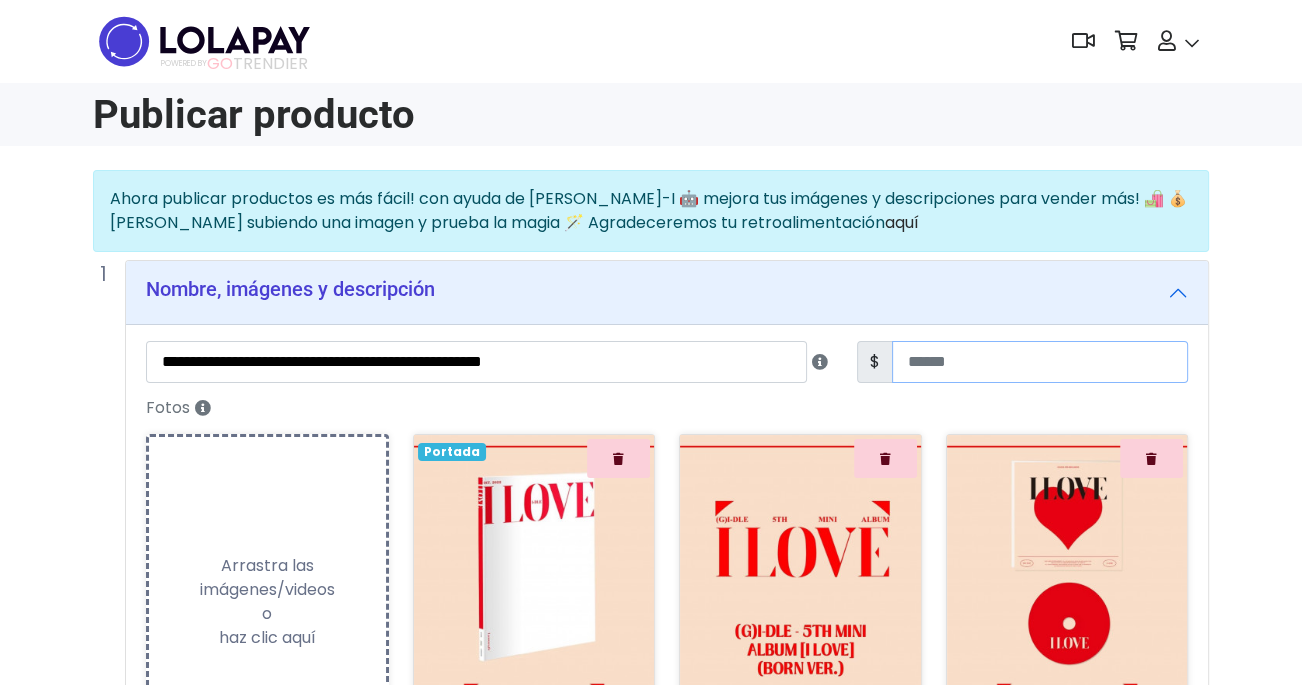 click on "***" at bounding box center (1040, 362) 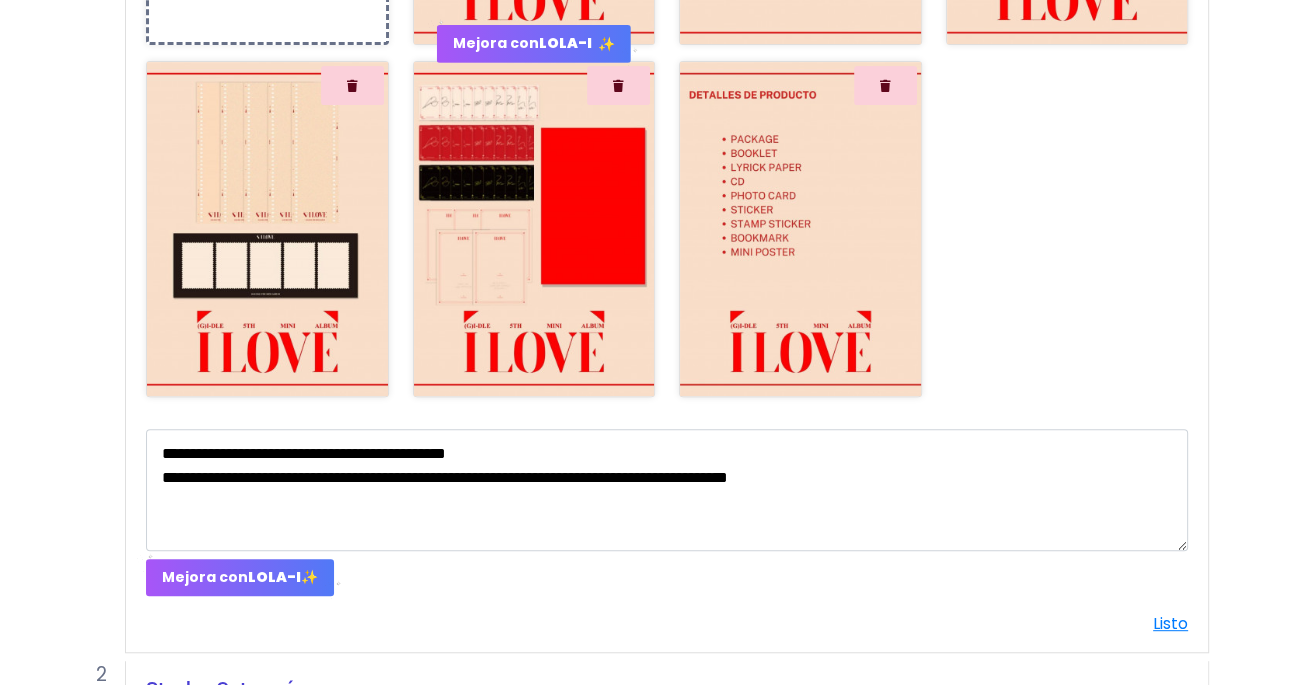 scroll, scrollTop: 925, scrollLeft: 0, axis: vertical 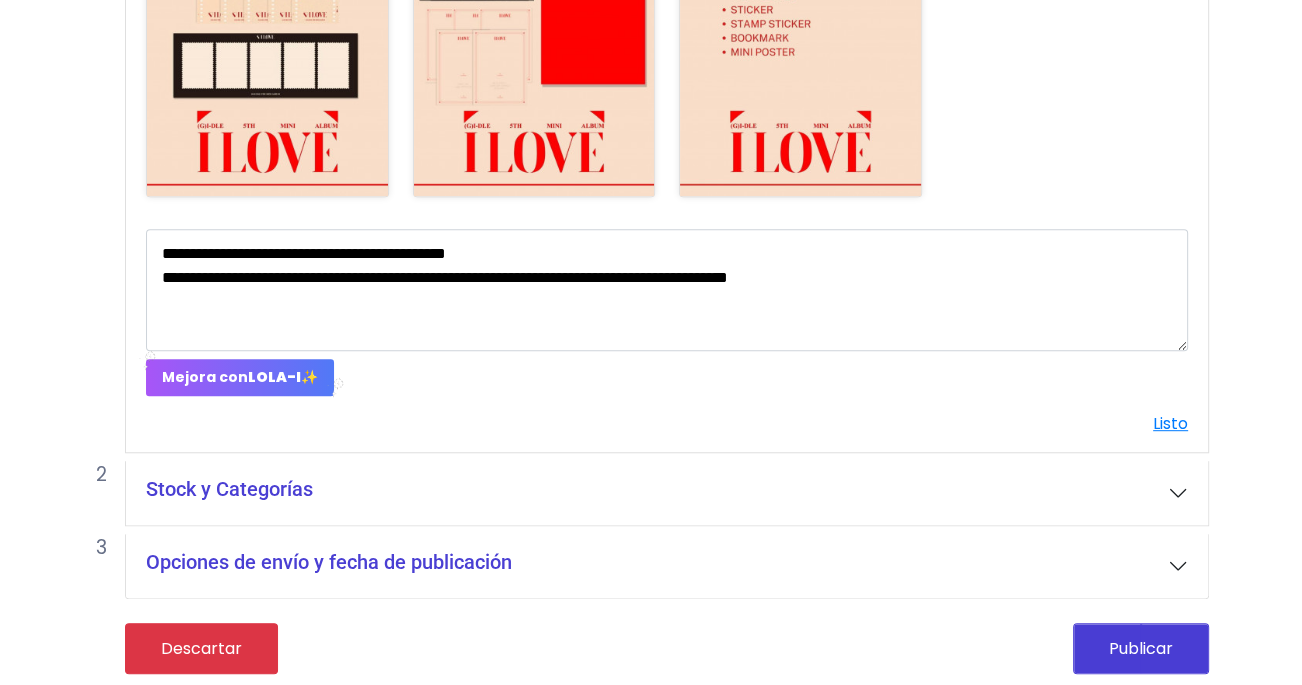 type on "***" 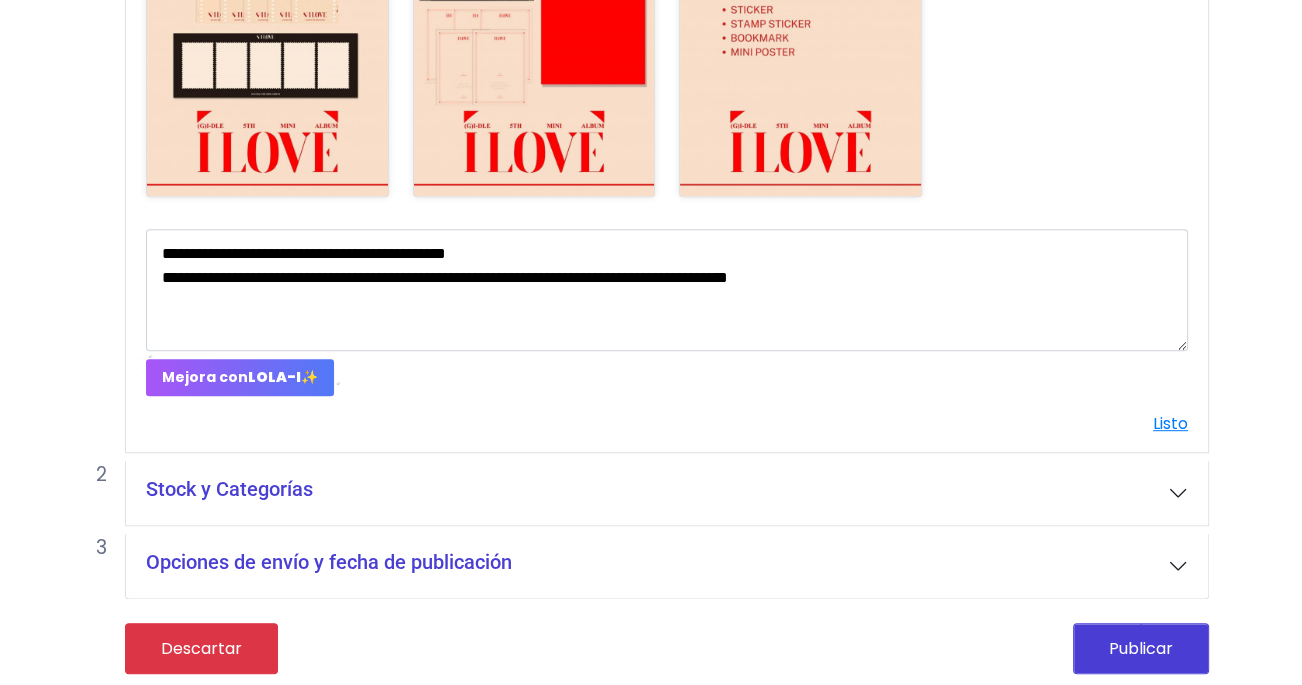 click on "Stock y Categorías" at bounding box center (667, 493) 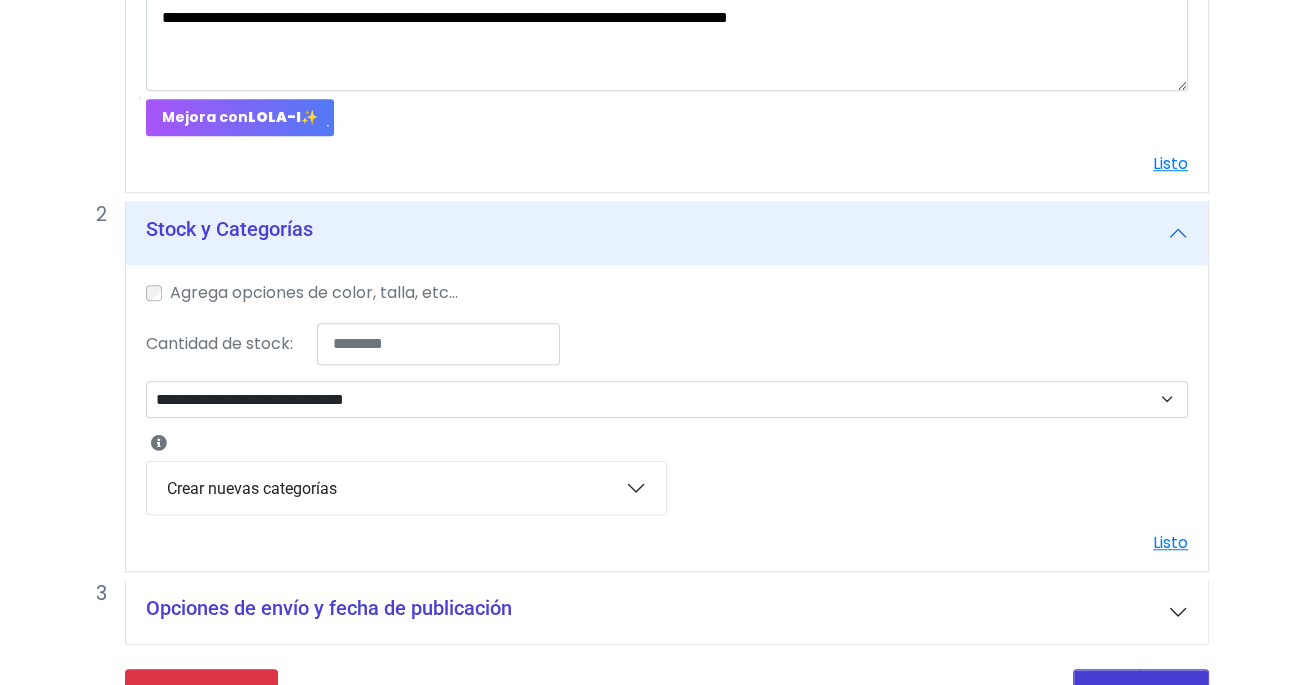 scroll, scrollTop: 1230, scrollLeft: 0, axis: vertical 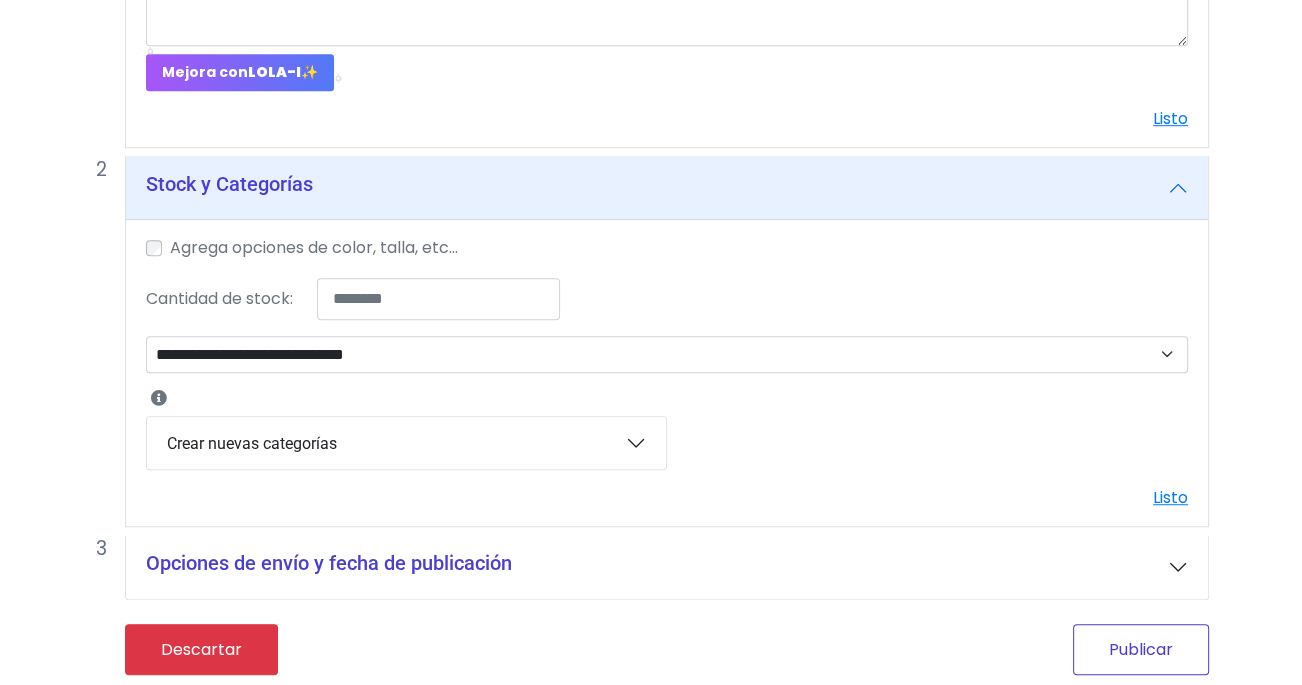 click on "Publicar" at bounding box center [1141, 649] 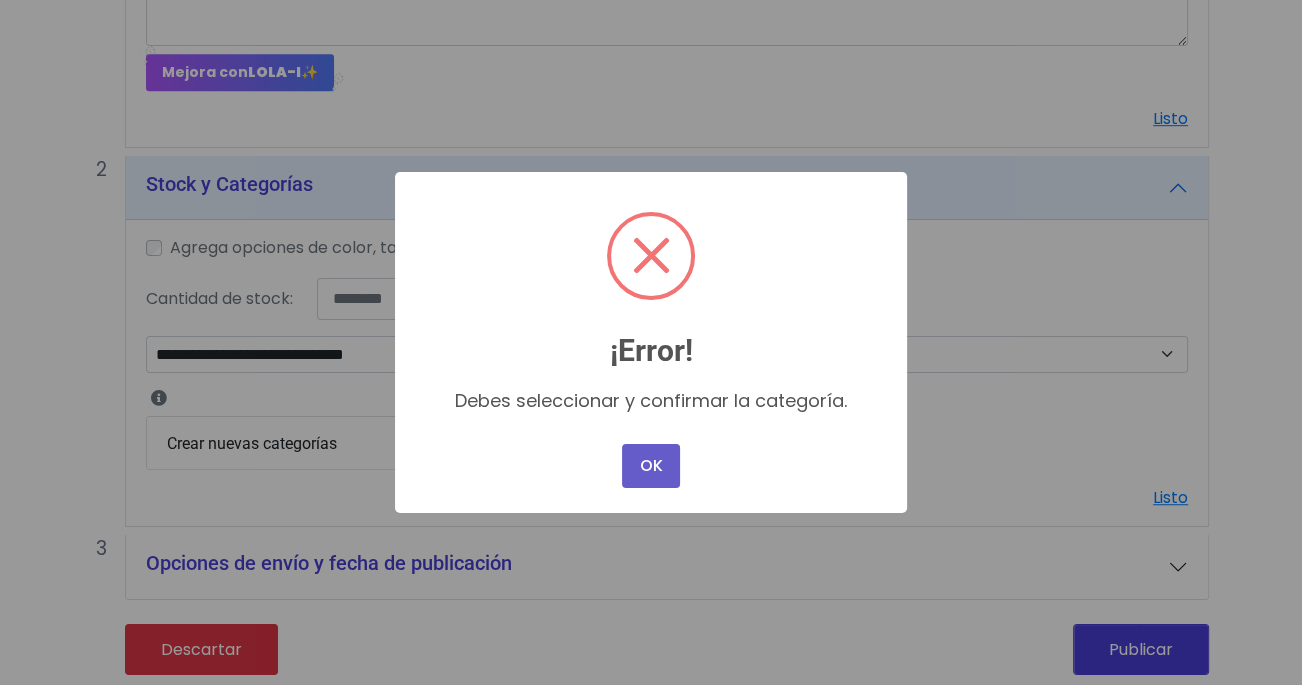 click on "OK" at bounding box center (651, 466) 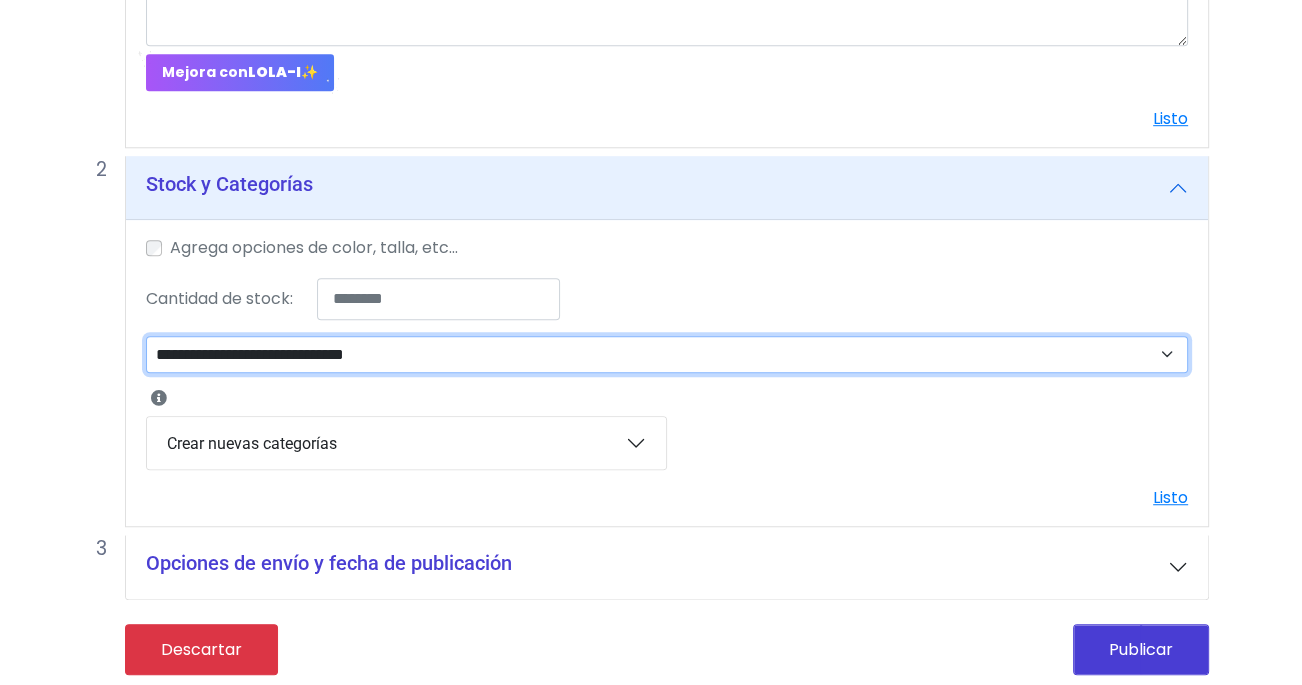 click on "**********" at bounding box center [667, 355] 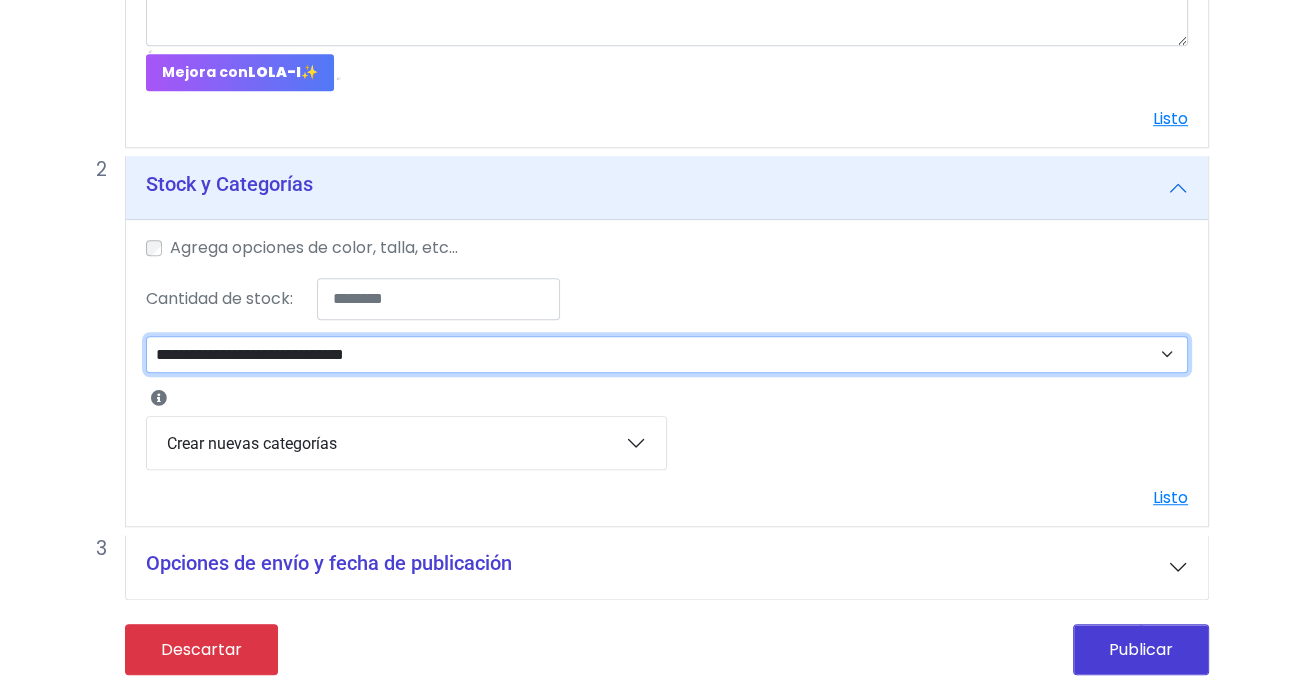 select on "**" 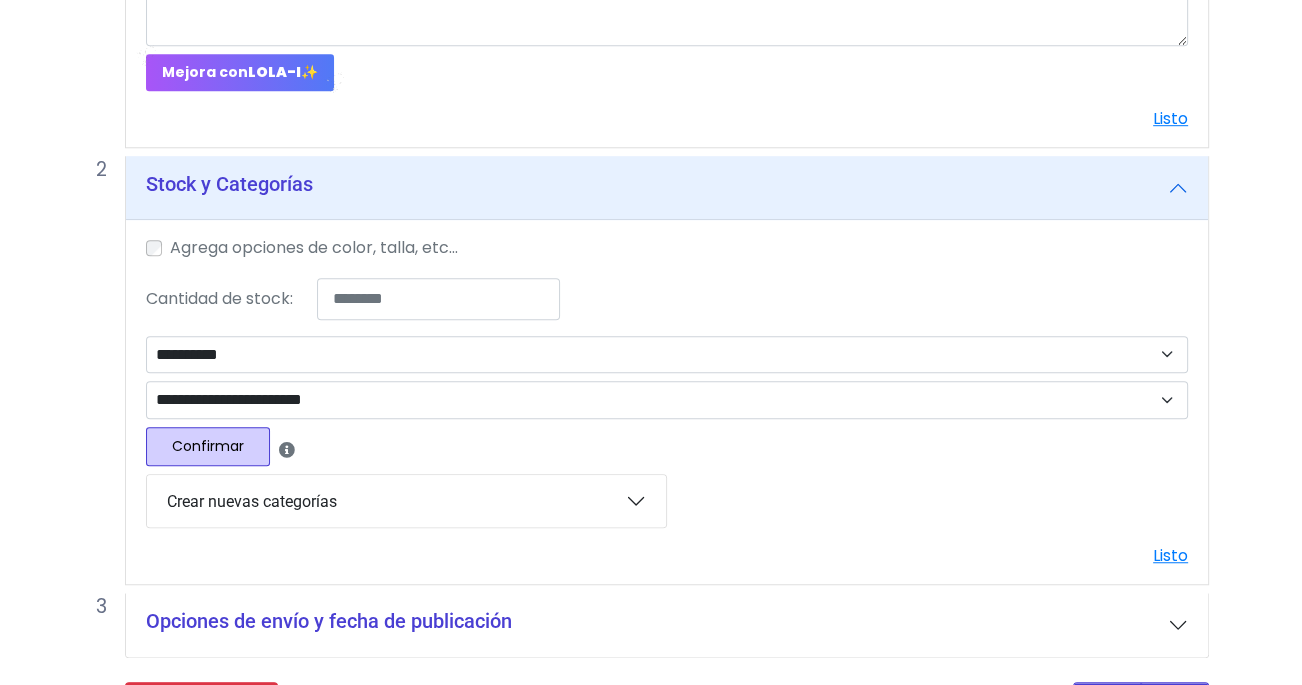 click on "Confirmar" at bounding box center (208, 446) 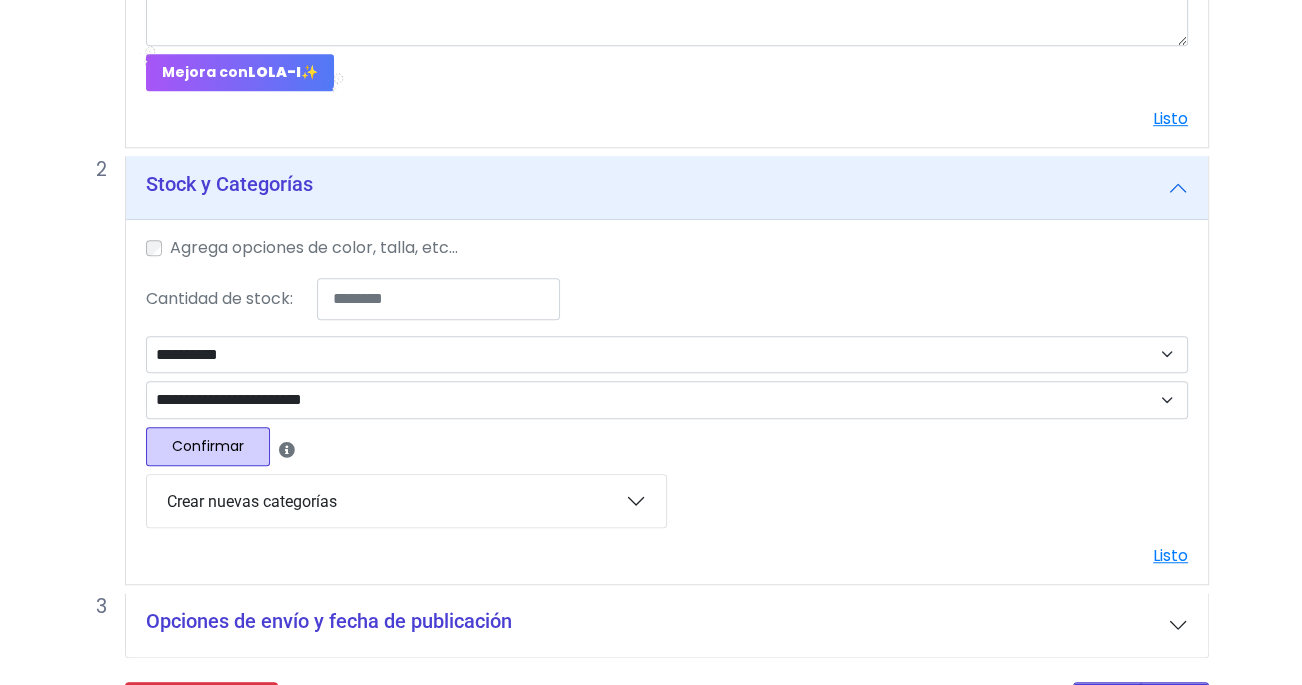 select 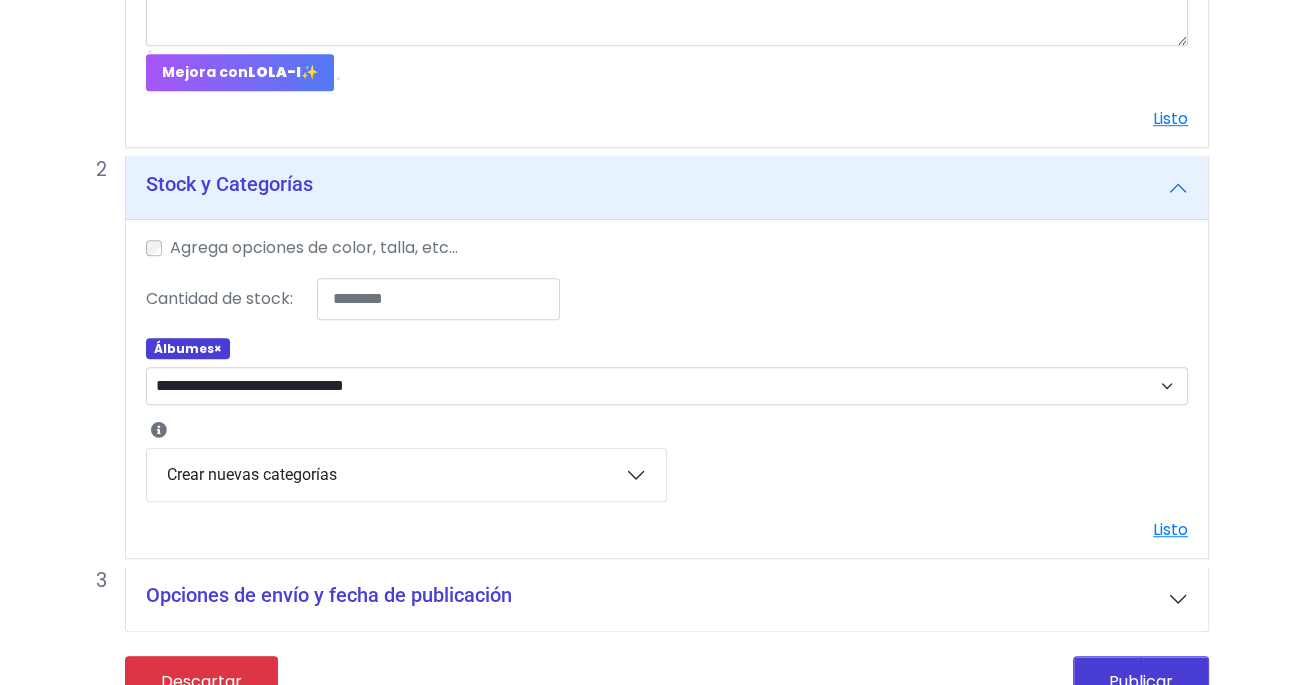 scroll, scrollTop: 1262, scrollLeft: 0, axis: vertical 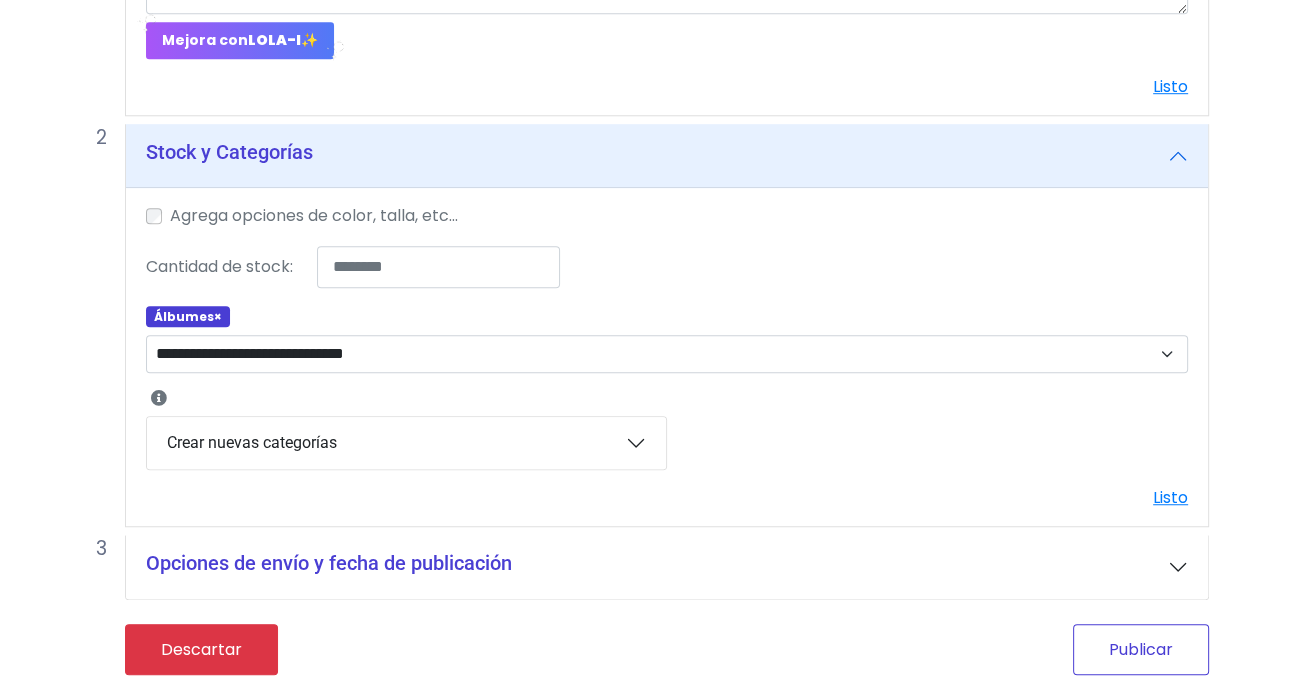 click on "Publicar" at bounding box center (1141, 649) 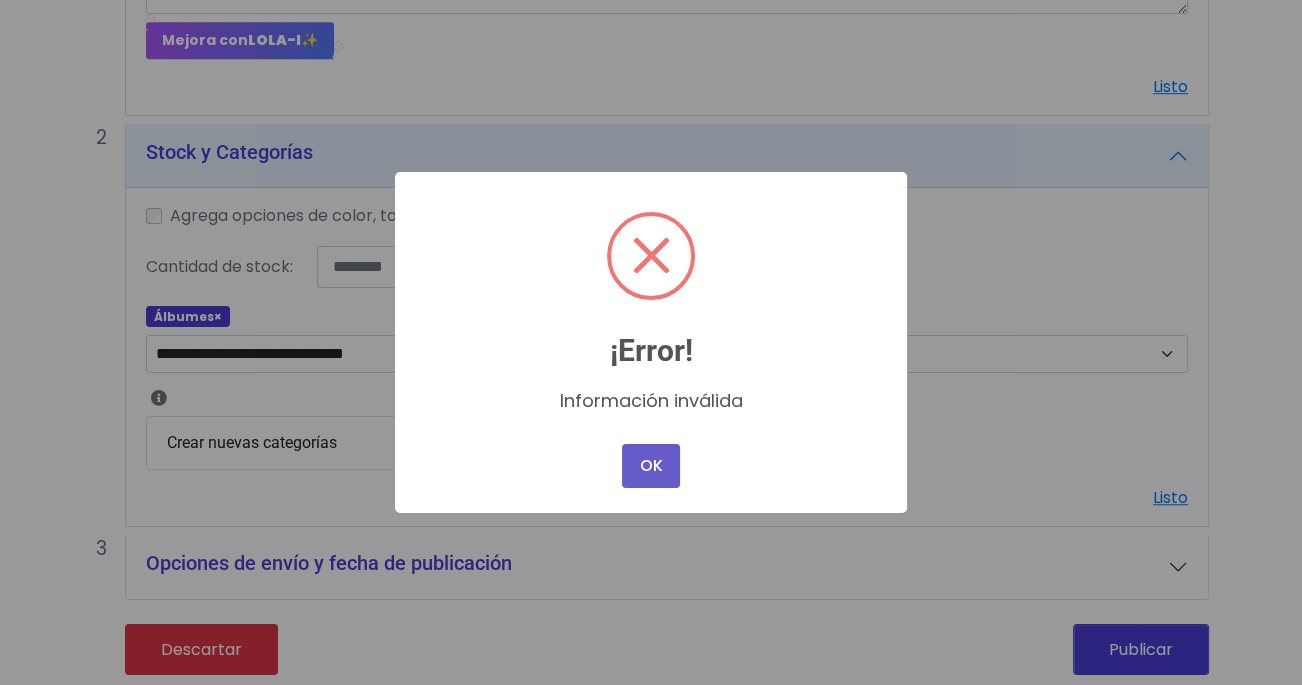 click on "OK" at bounding box center [651, 466] 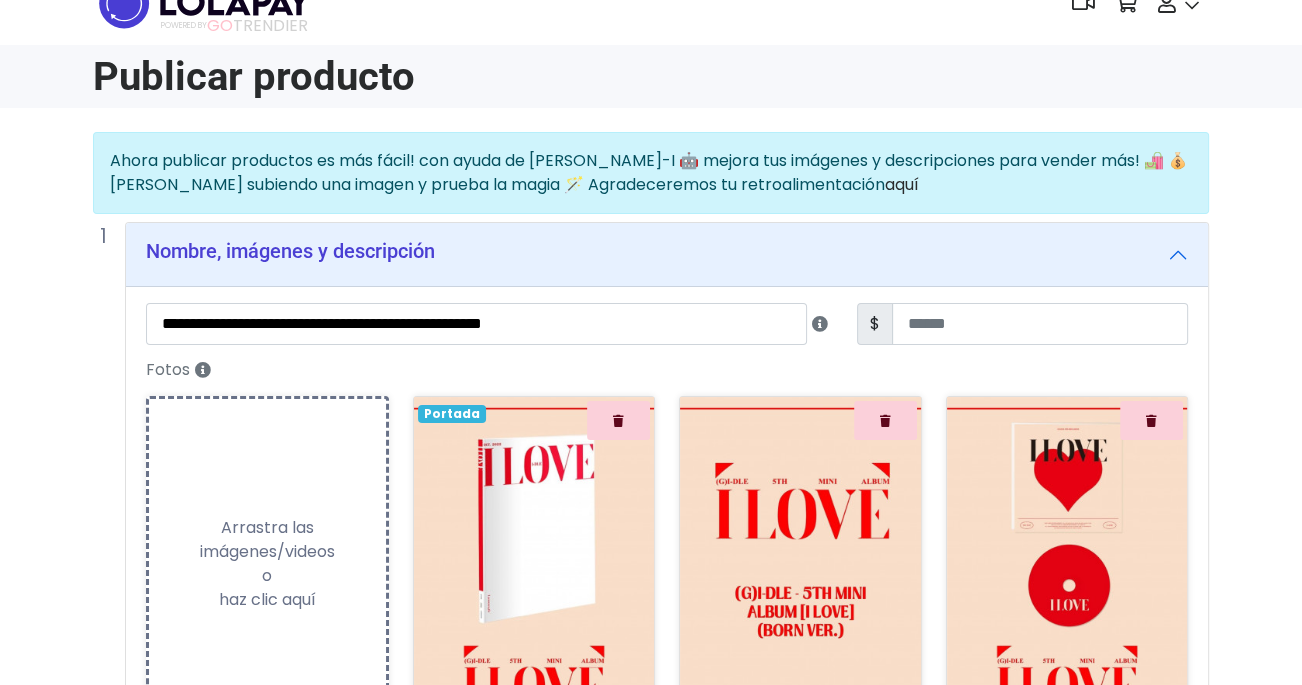 scroll, scrollTop: 0, scrollLeft: 0, axis: both 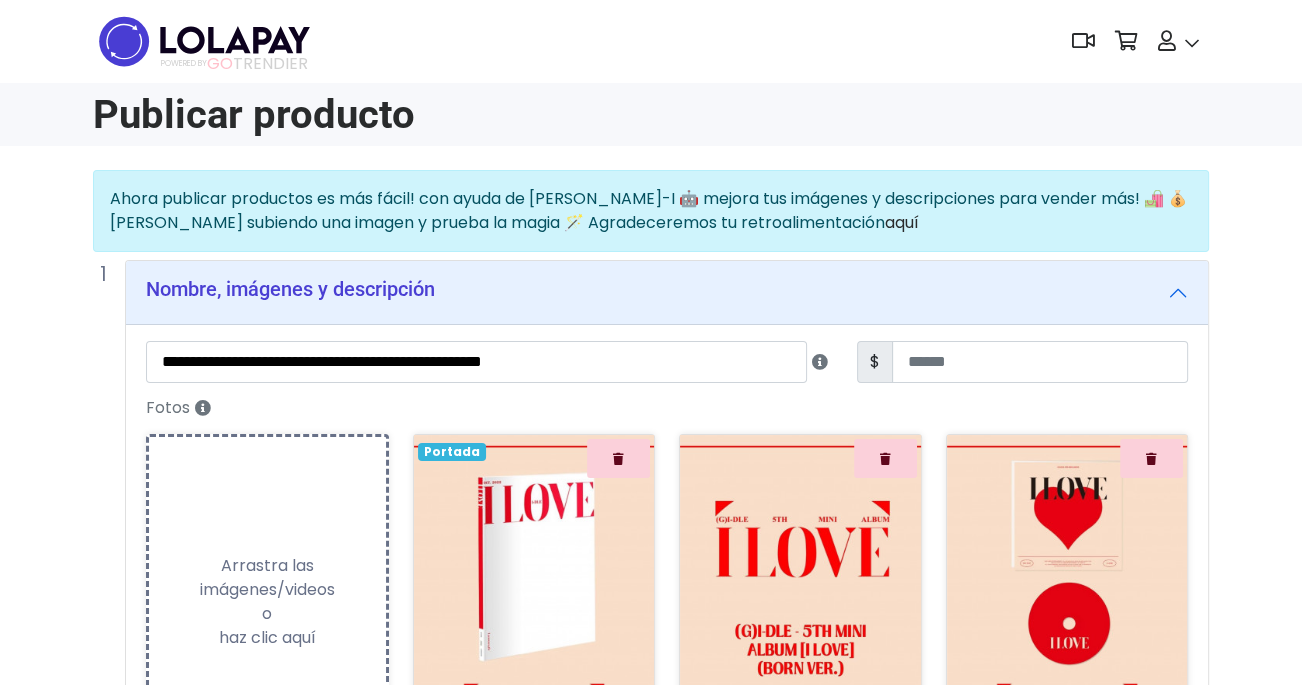 click at bounding box center (204, 41) 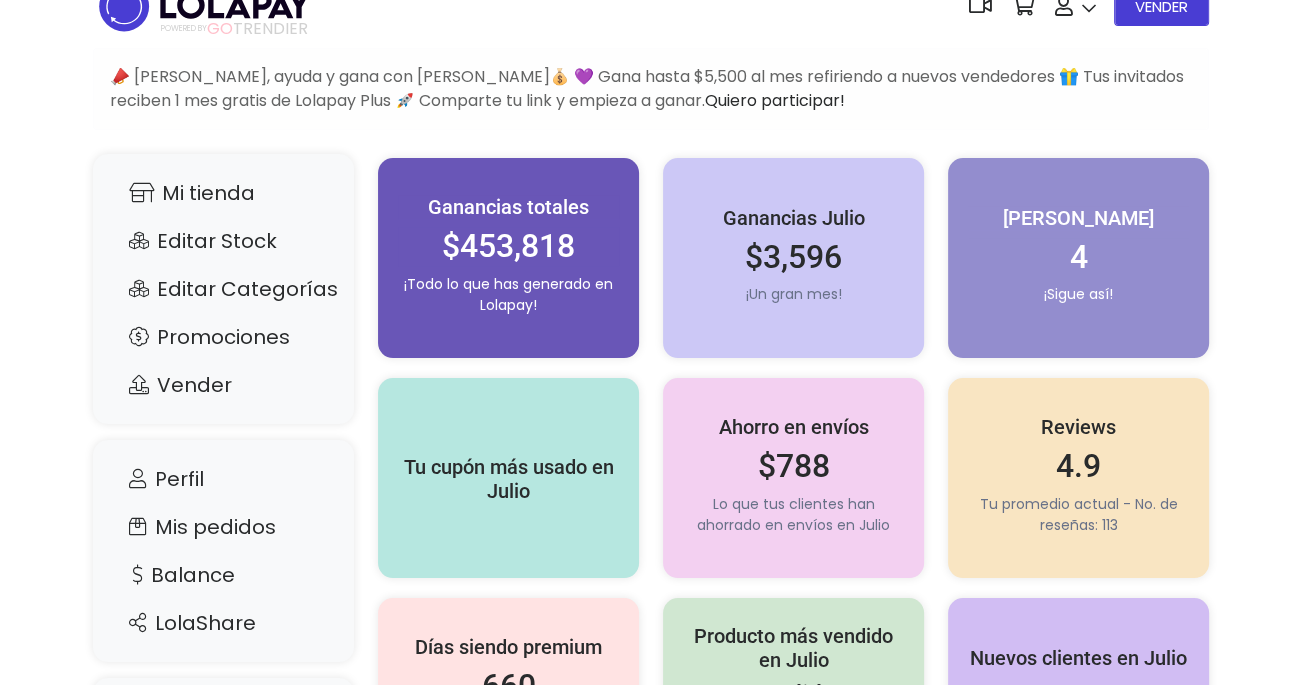 scroll, scrollTop: 36, scrollLeft: 0, axis: vertical 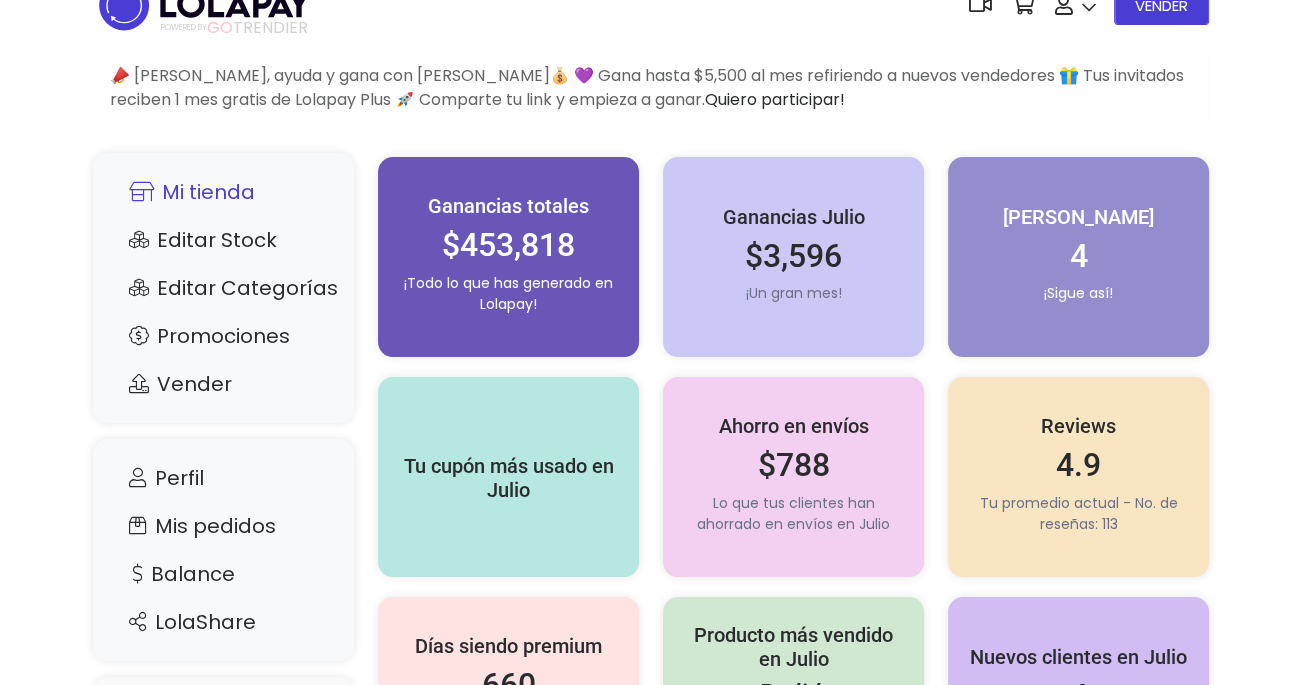 click on "Mi tienda" at bounding box center [223, 192] 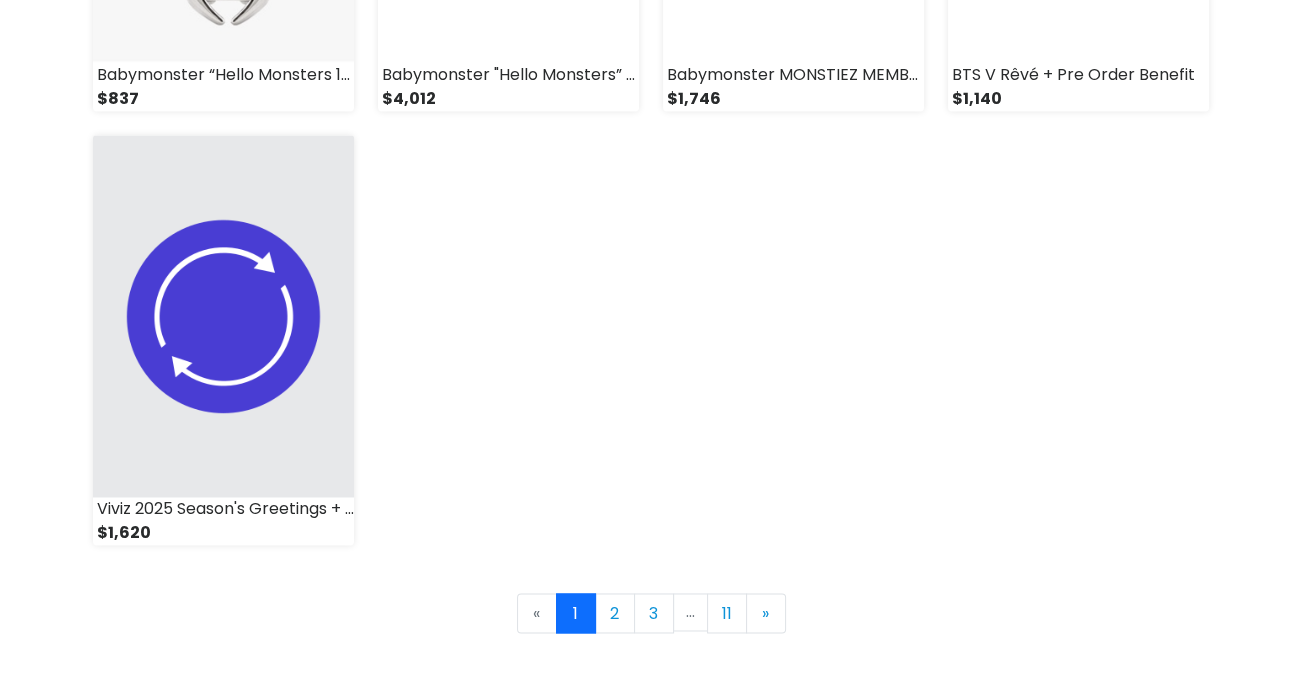 scroll, scrollTop: 3061, scrollLeft: 0, axis: vertical 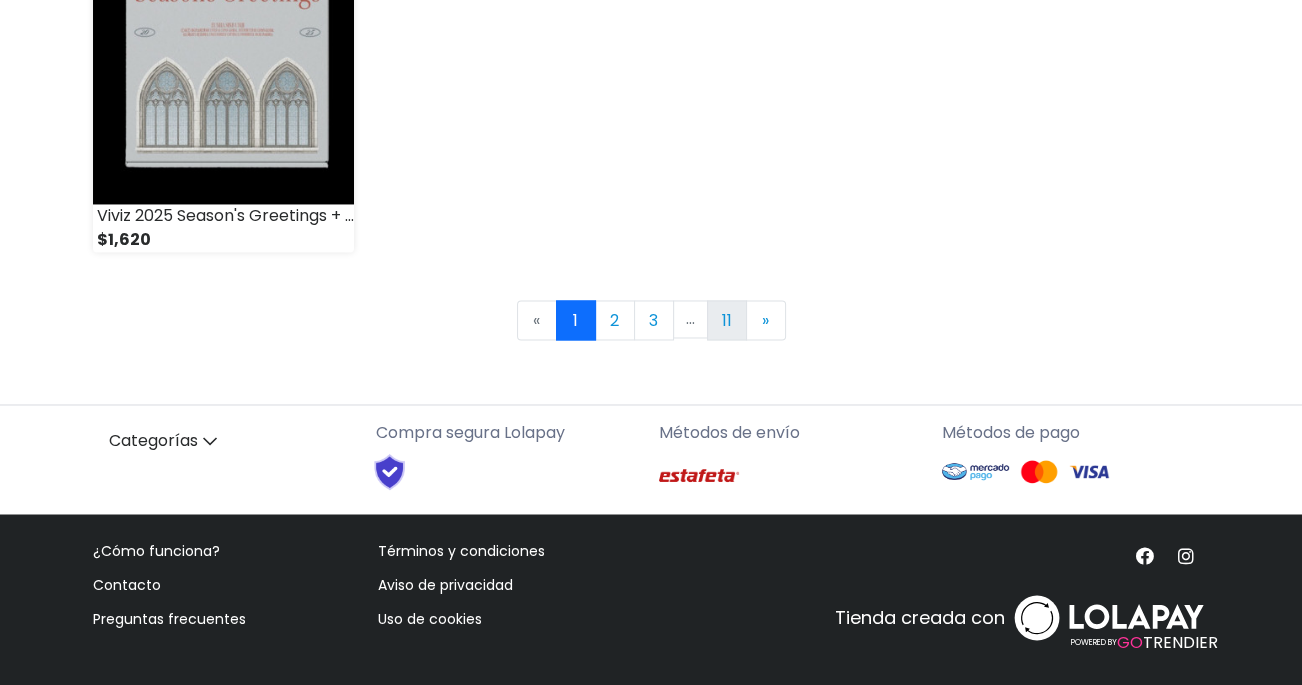 click on "11" at bounding box center [727, 320] 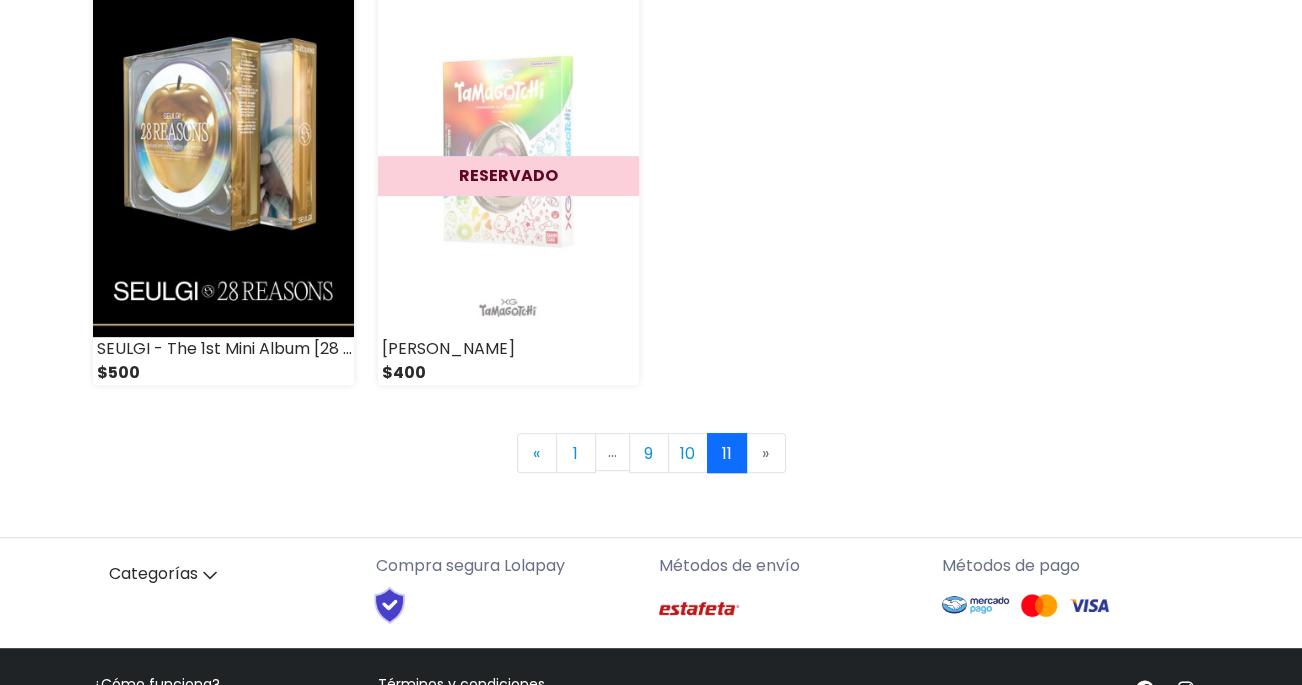 scroll, scrollTop: 760, scrollLeft: 0, axis: vertical 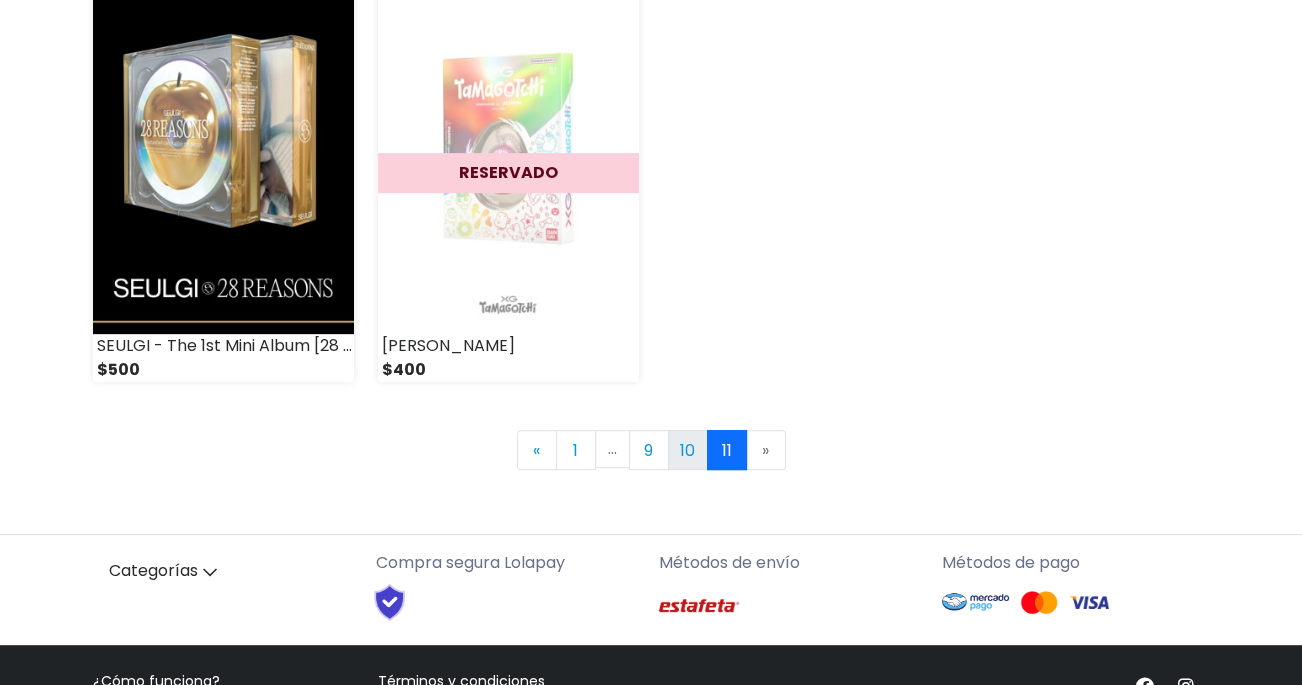click on "10" at bounding box center [688, 450] 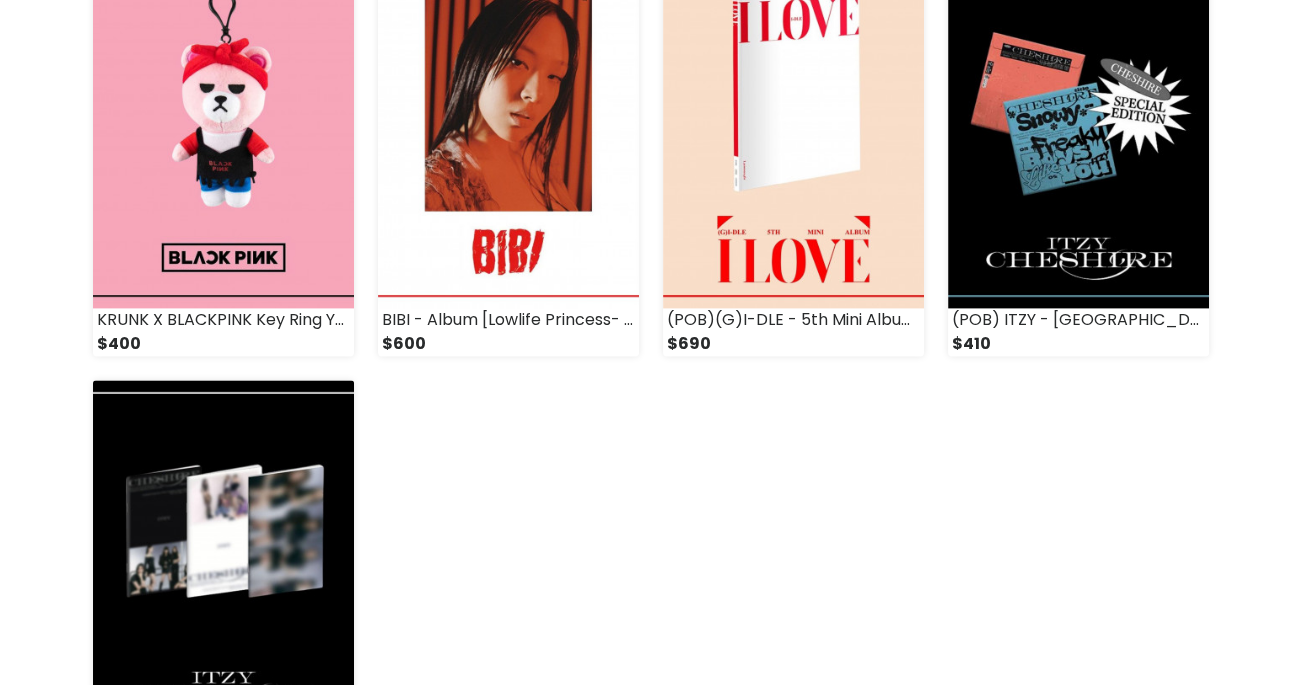 scroll, scrollTop: 2437, scrollLeft: 0, axis: vertical 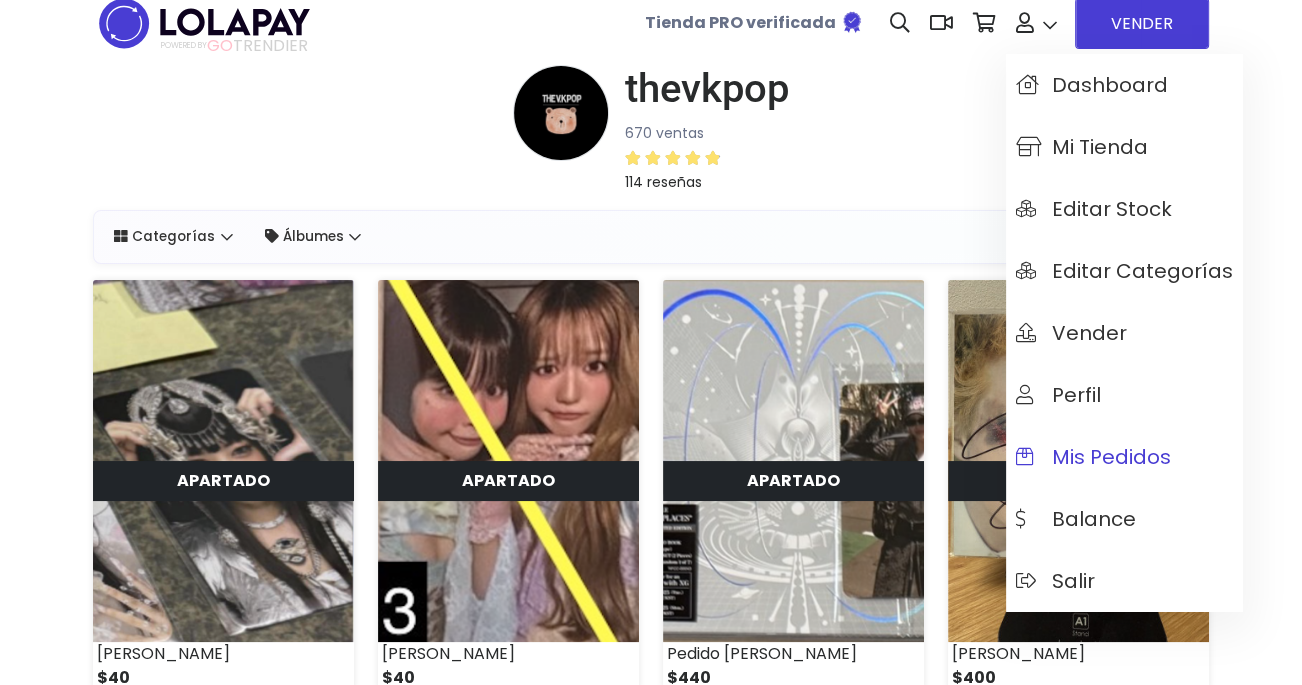 click on "Mis pedidos" at bounding box center [1093, 457] 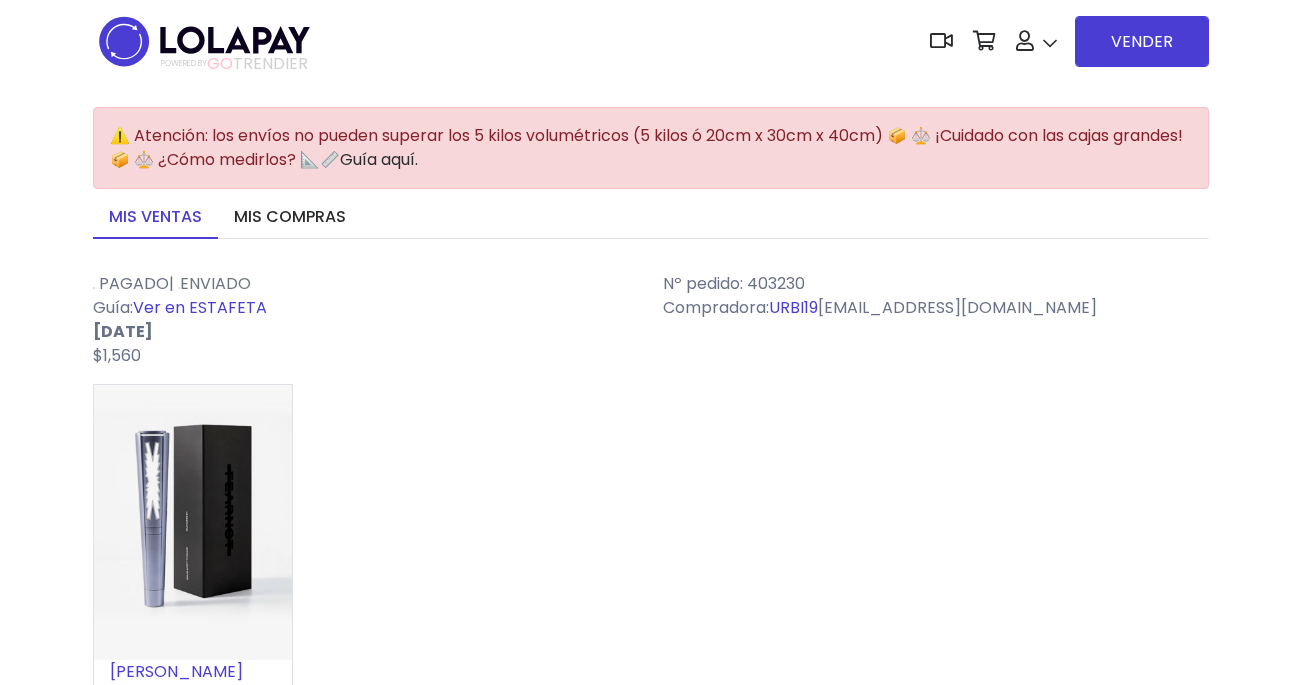 scroll, scrollTop: 0, scrollLeft: 0, axis: both 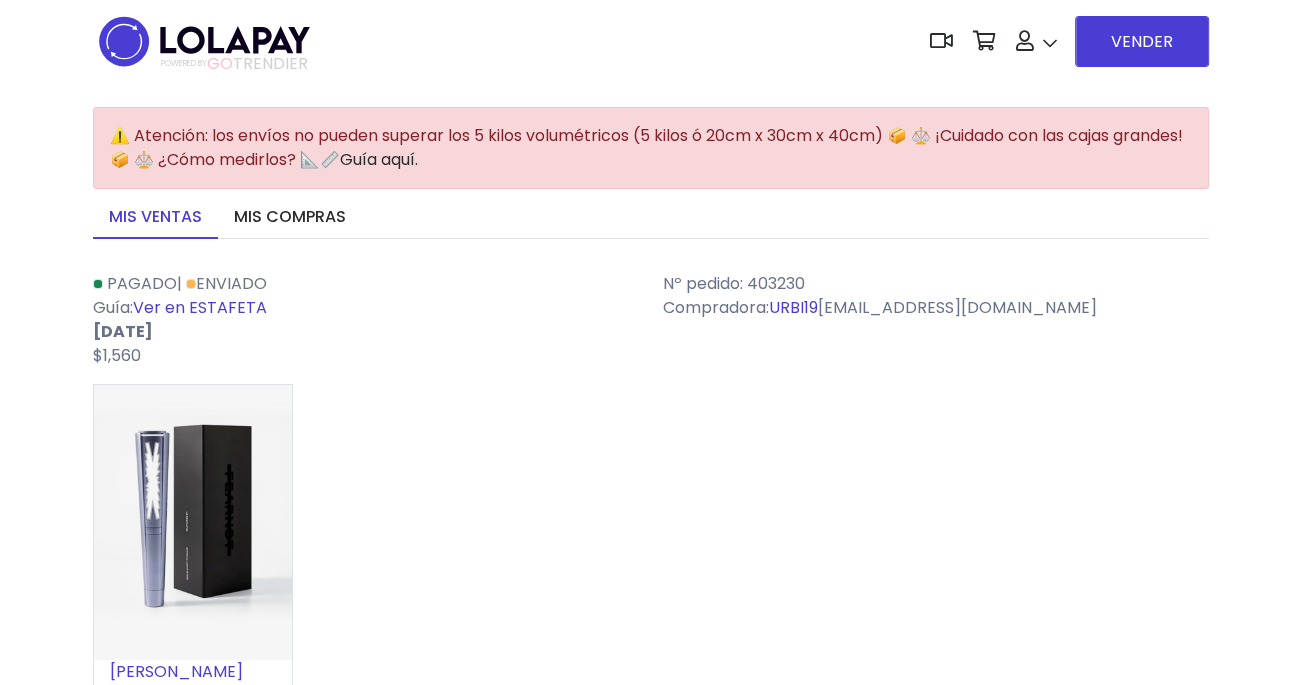 click on "Ver en ESTAFETA" at bounding box center [200, 307] 